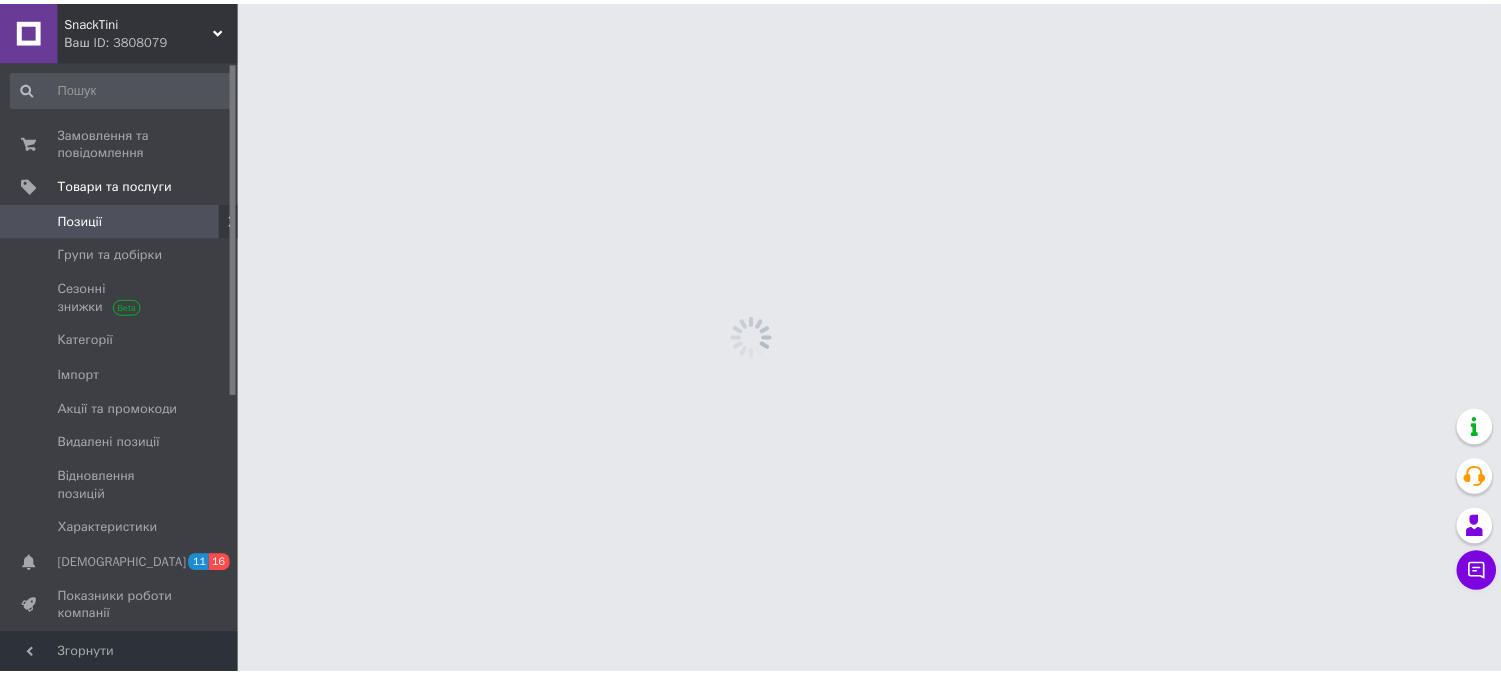 scroll, scrollTop: 0, scrollLeft: 0, axis: both 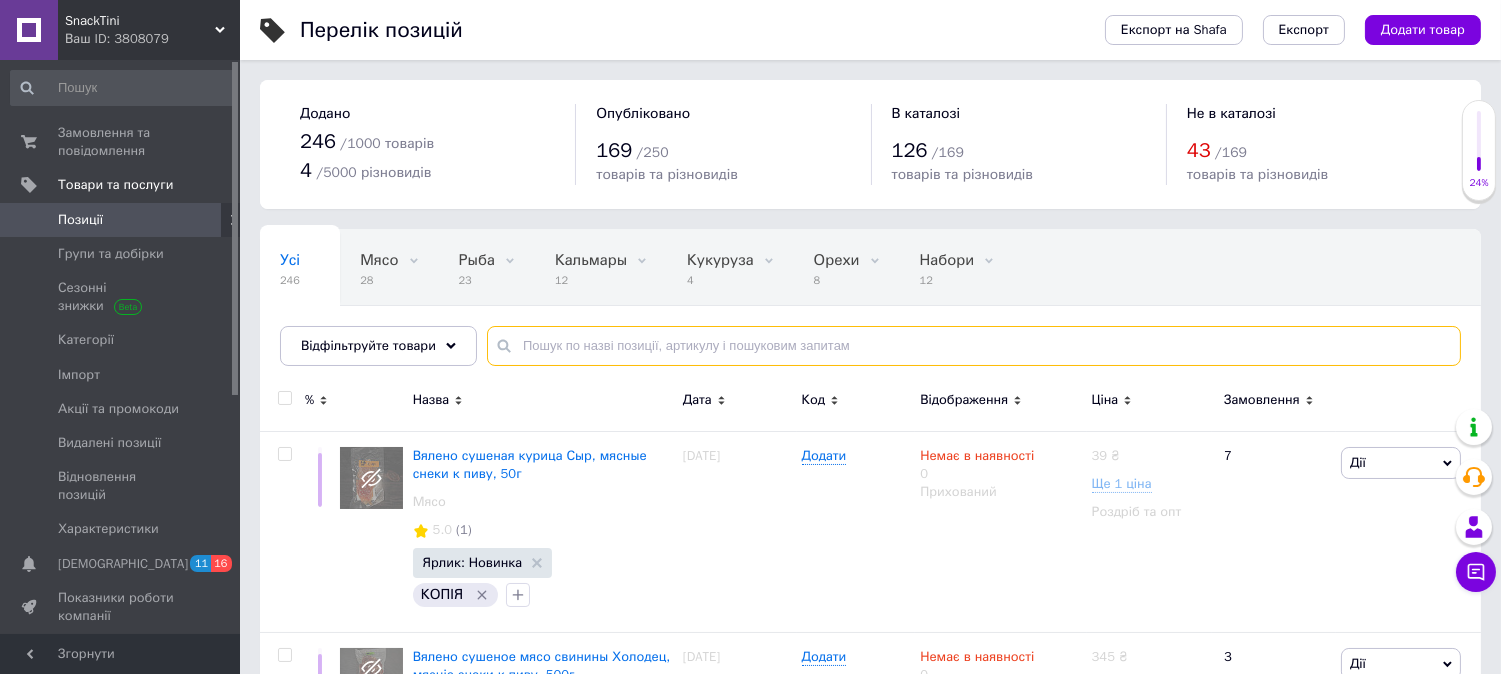 drag, startPoint x: 610, startPoint y: 350, endPoint x: 610, endPoint y: 371, distance: 21 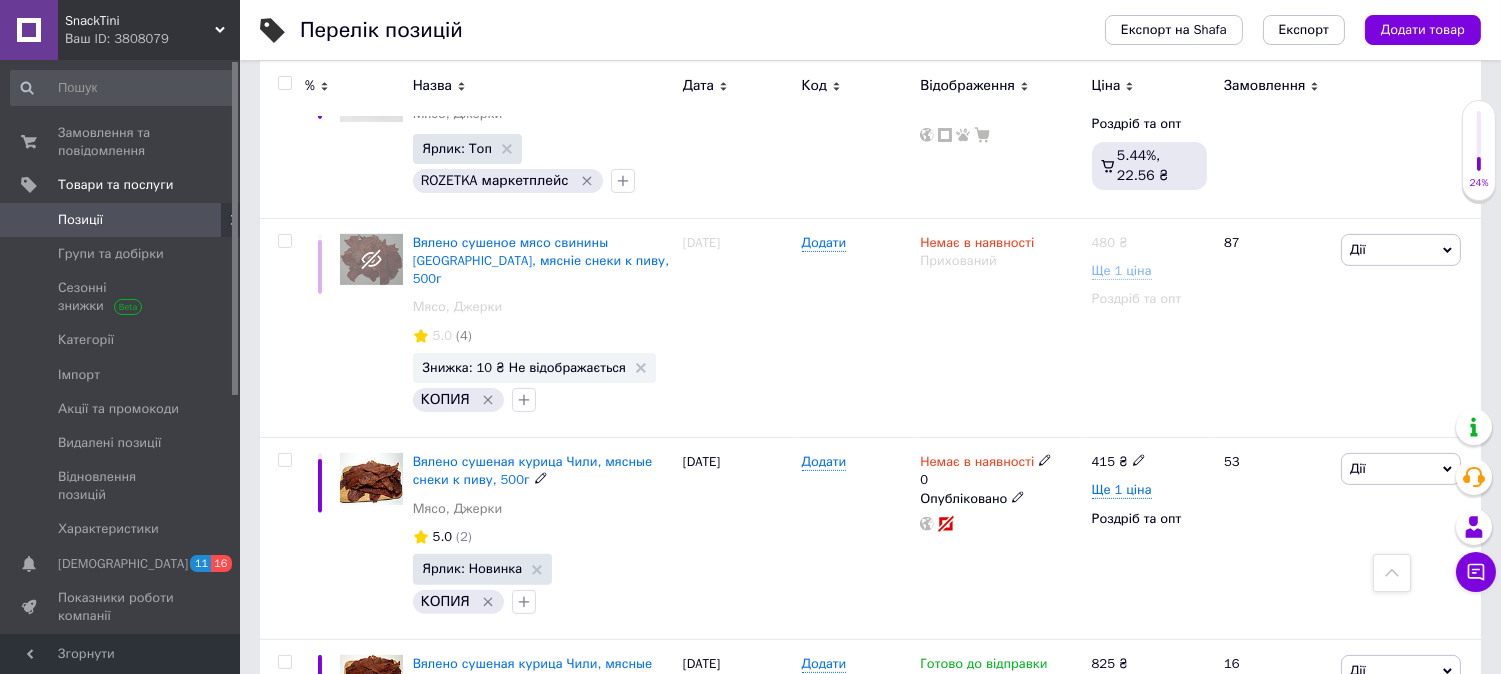 scroll, scrollTop: 1333, scrollLeft: 0, axis: vertical 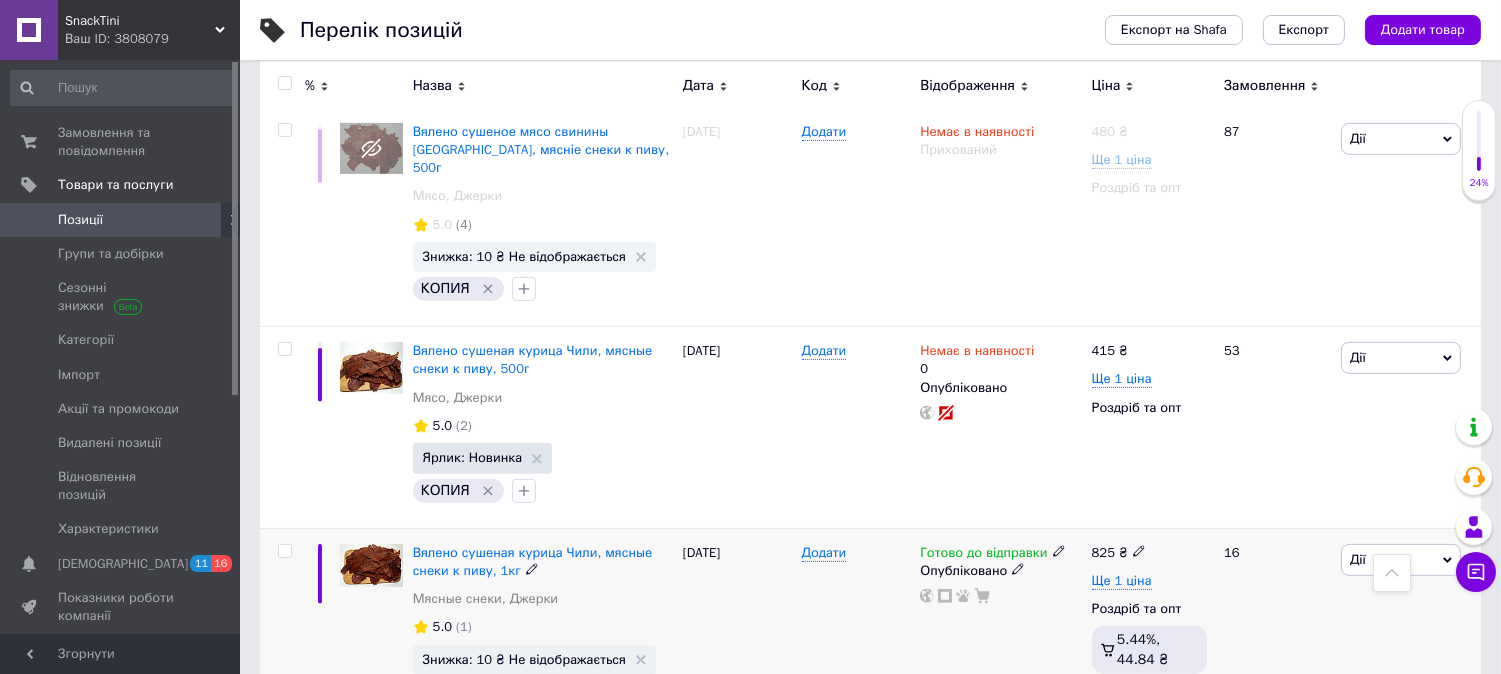 type on "чілі" 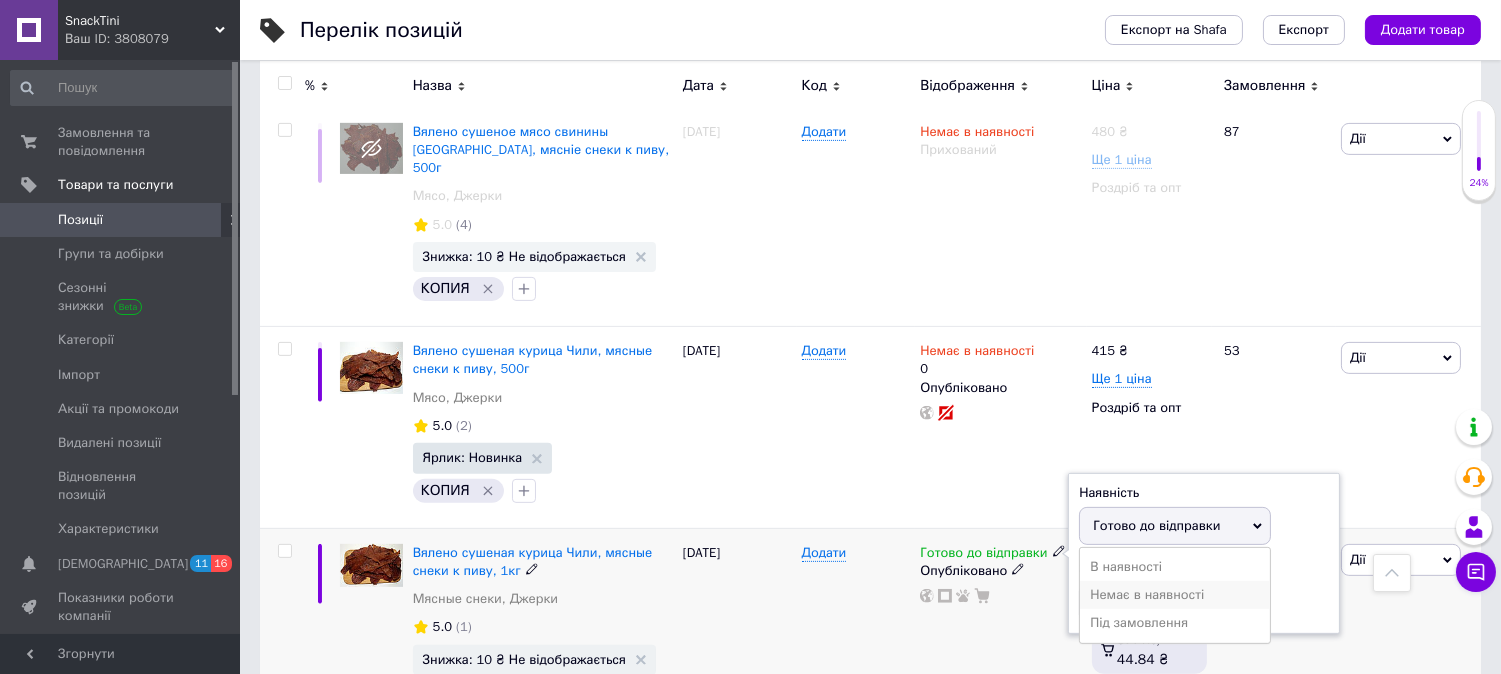 click on "Немає в наявності" at bounding box center (1175, 595) 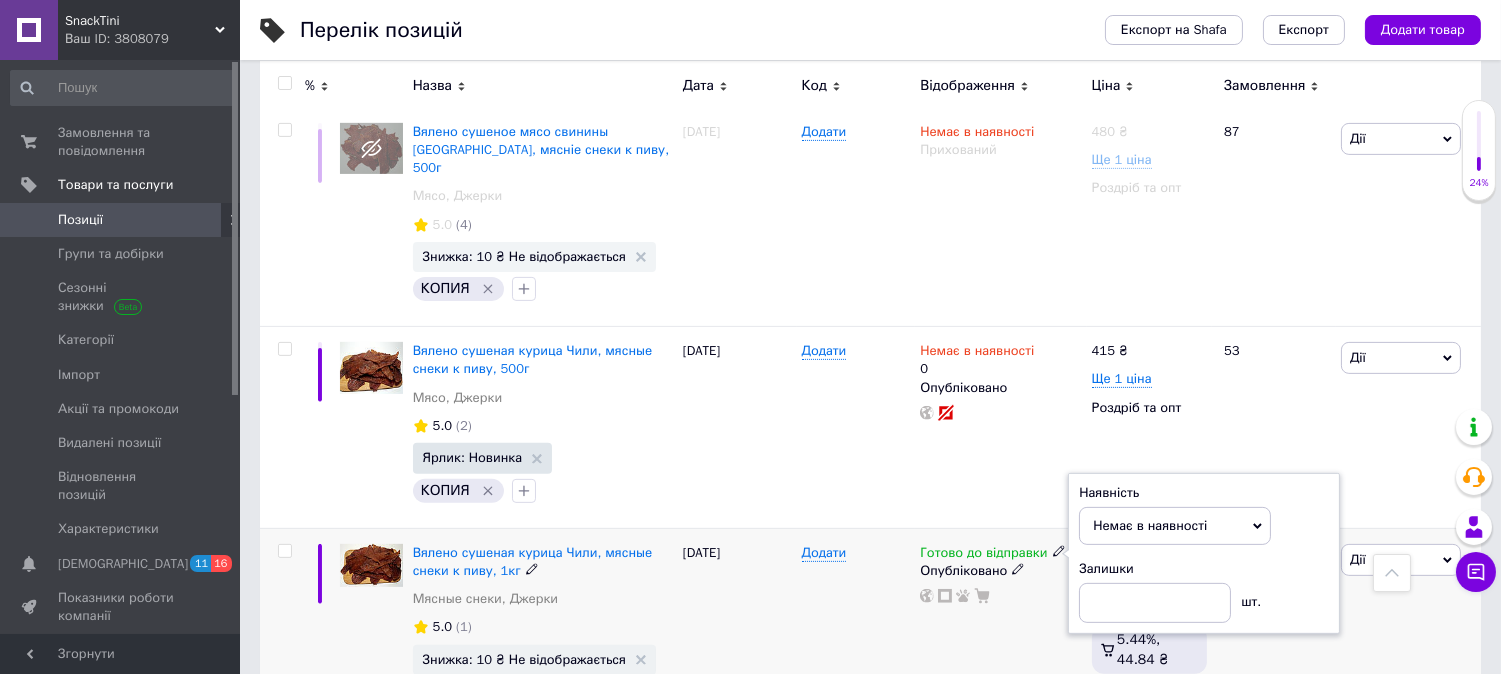 click on "29.05.2025" at bounding box center (737, 646) 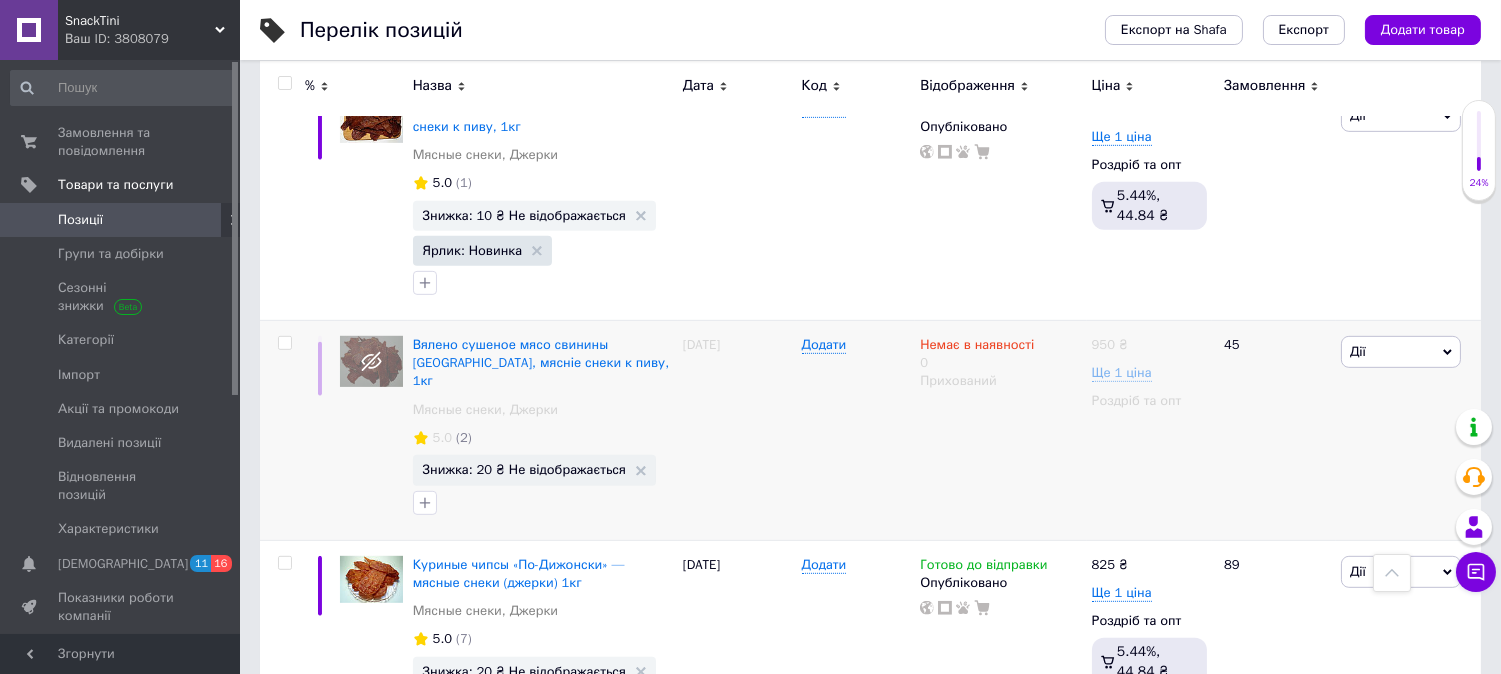 scroll, scrollTop: 1666, scrollLeft: 0, axis: vertical 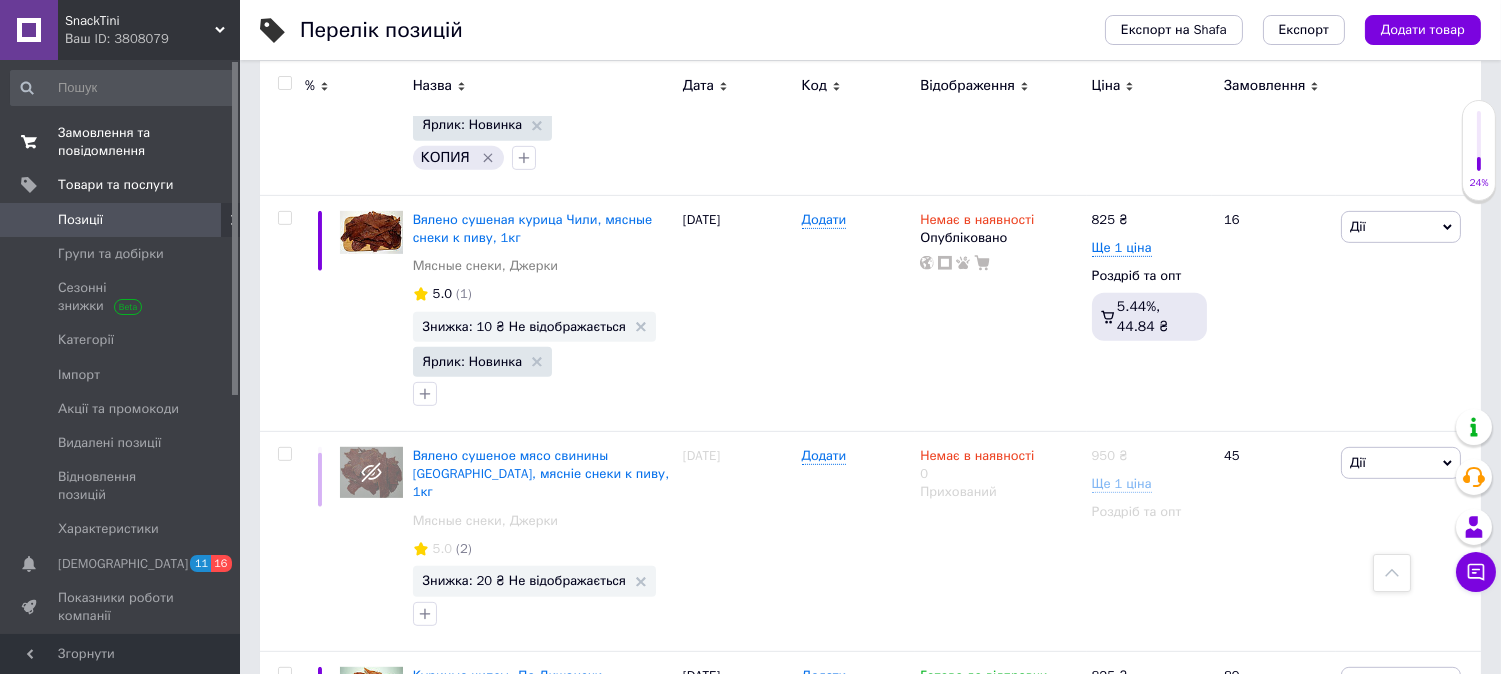 click on "Замовлення та повідомлення" at bounding box center (121, 142) 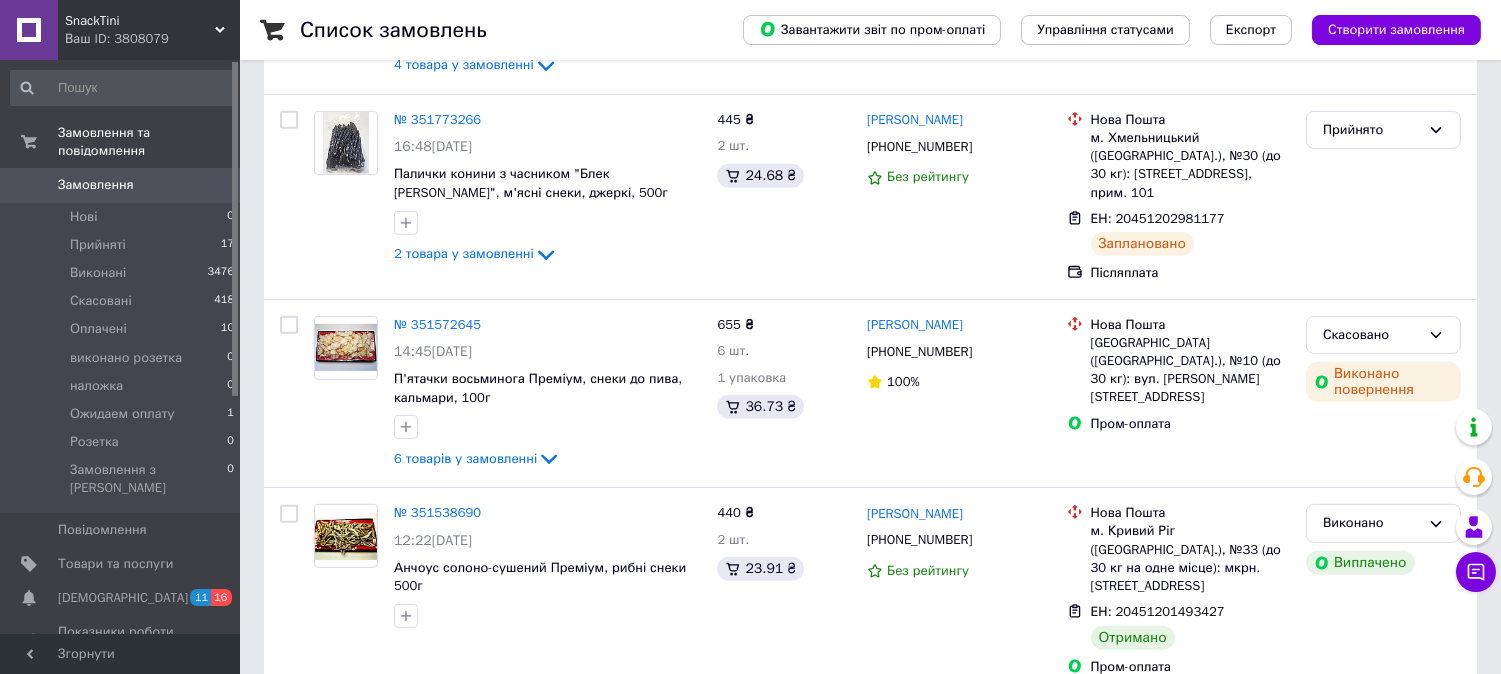 scroll, scrollTop: 0, scrollLeft: 0, axis: both 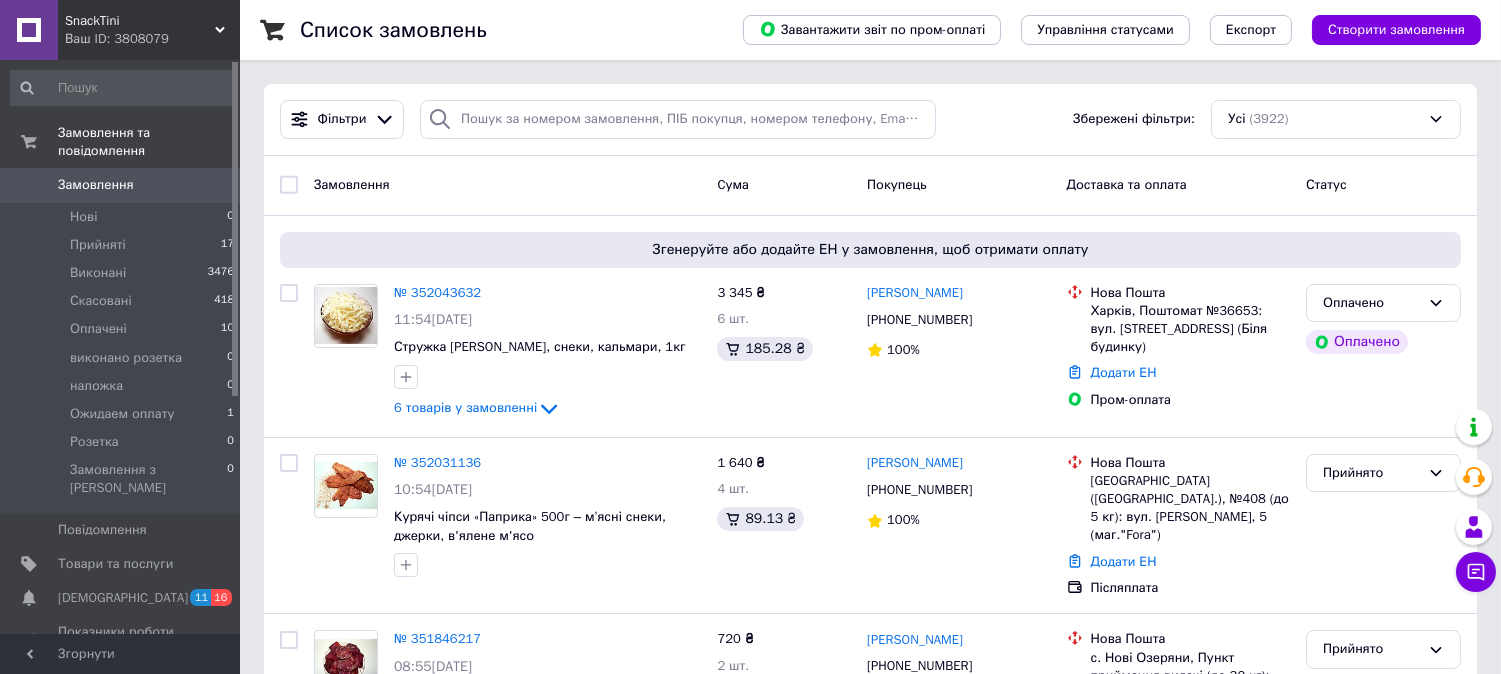click on "Замовлення" at bounding box center (96, 185) 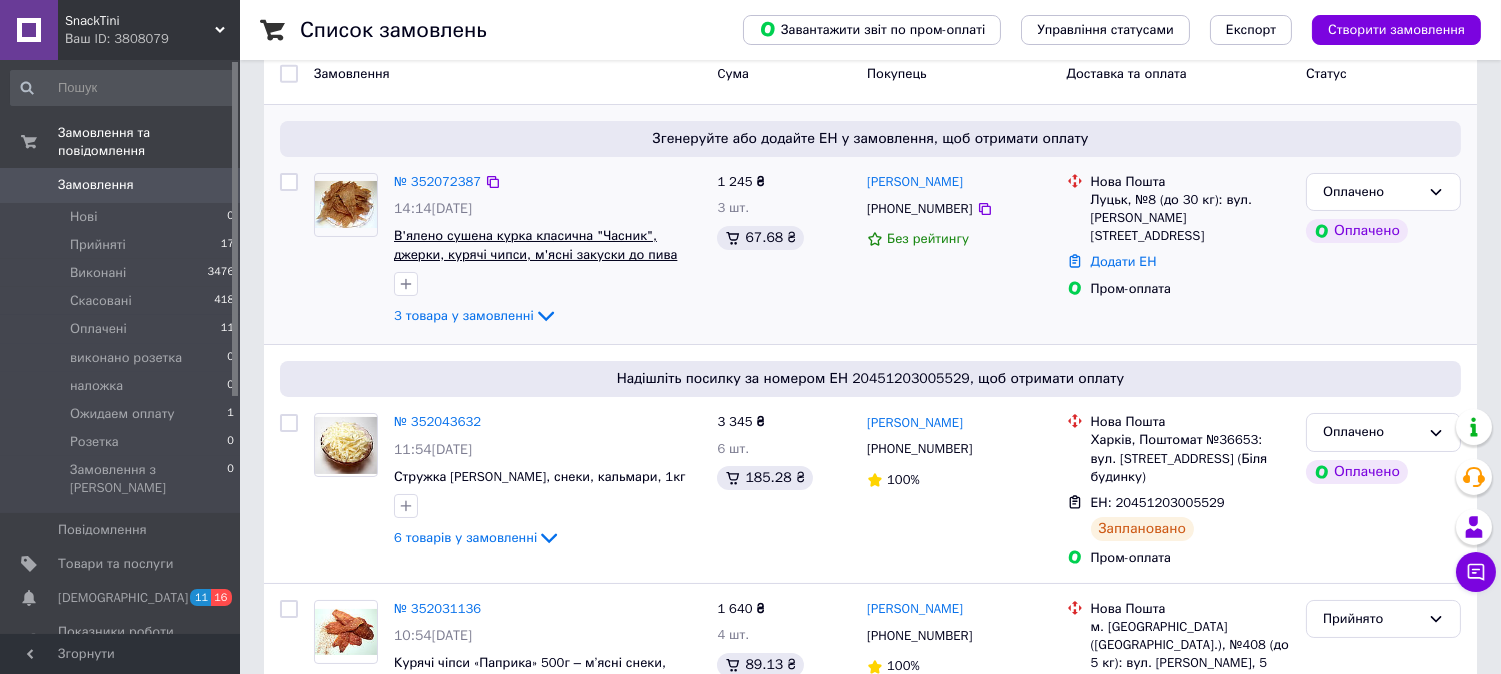 scroll, scrollTop: 0, scrollLeft: 0, axis: both 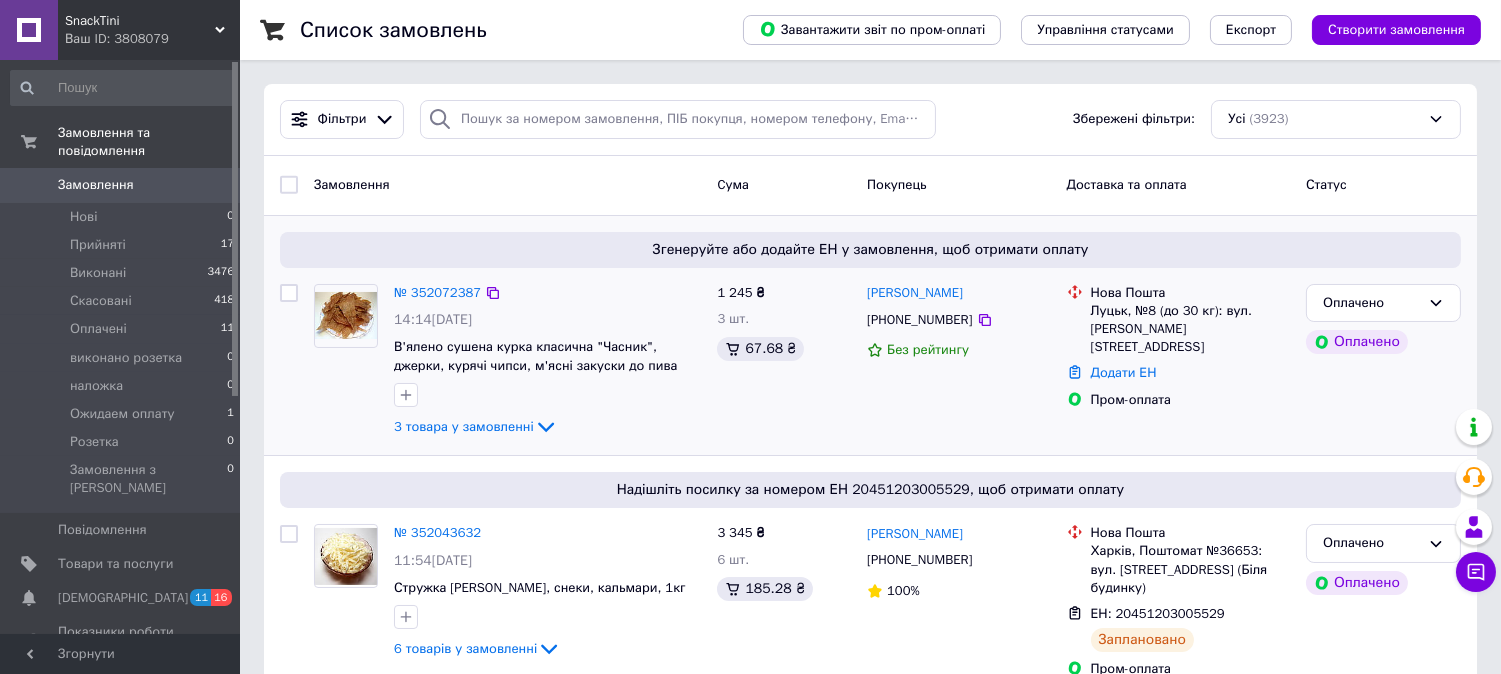 click at bounding box center [346, 315] 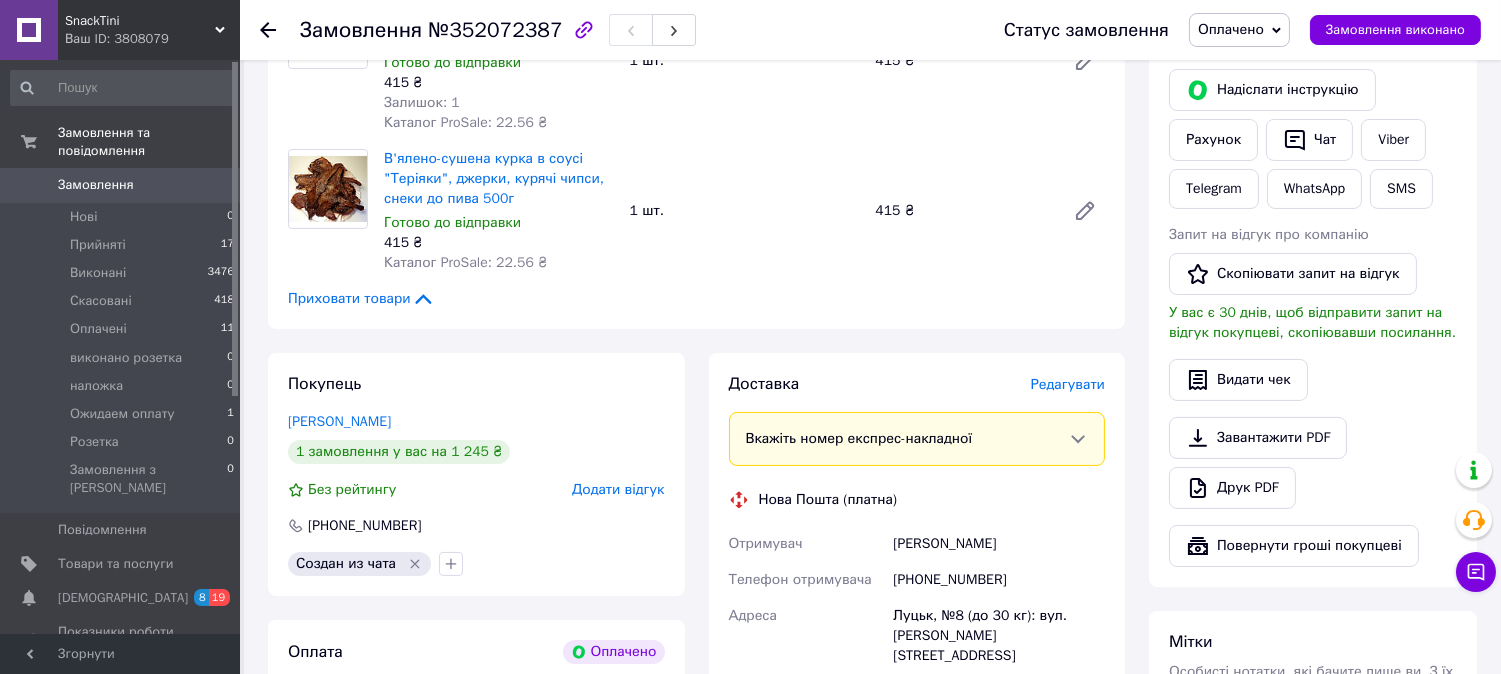 scroll, scrollTop: 555, scrollLeft: 0, axis: vertical 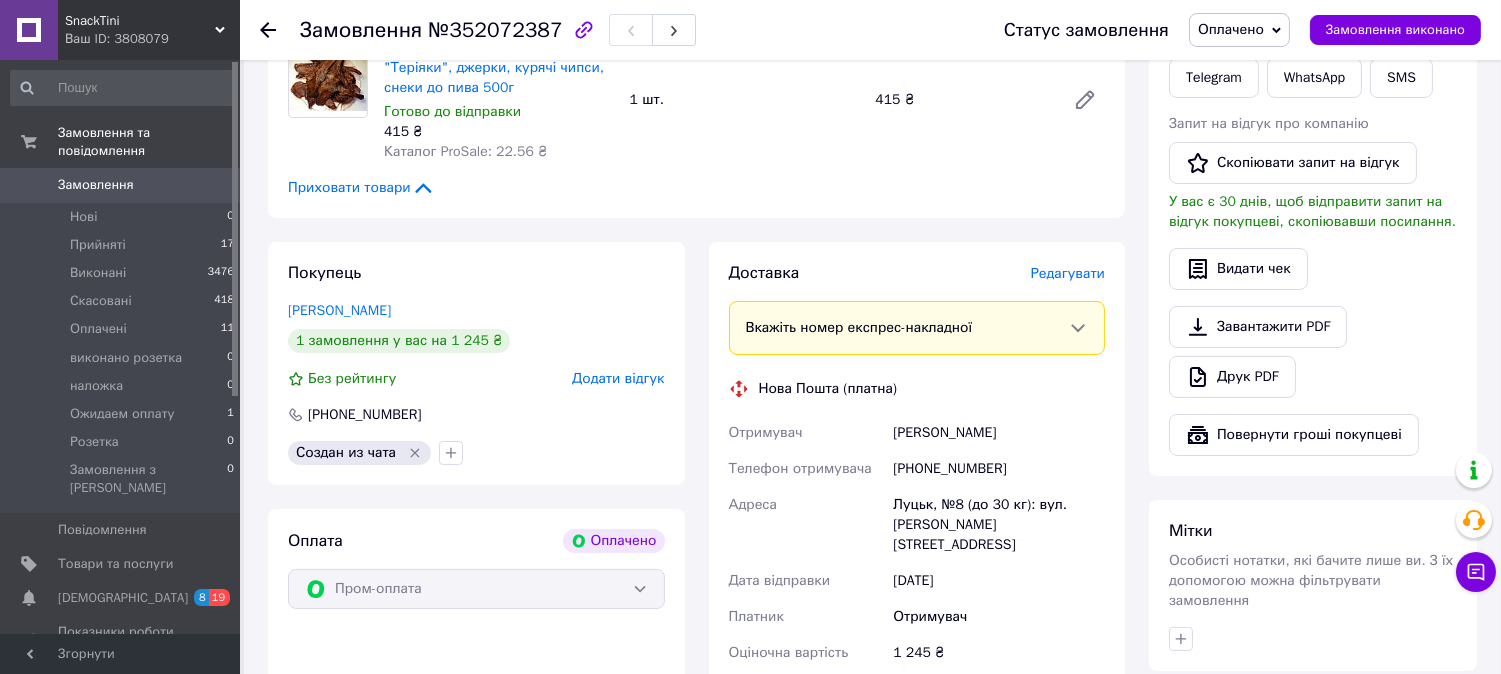 click on "[PHONE_NUMBER]" at bounding box center [999, 469] 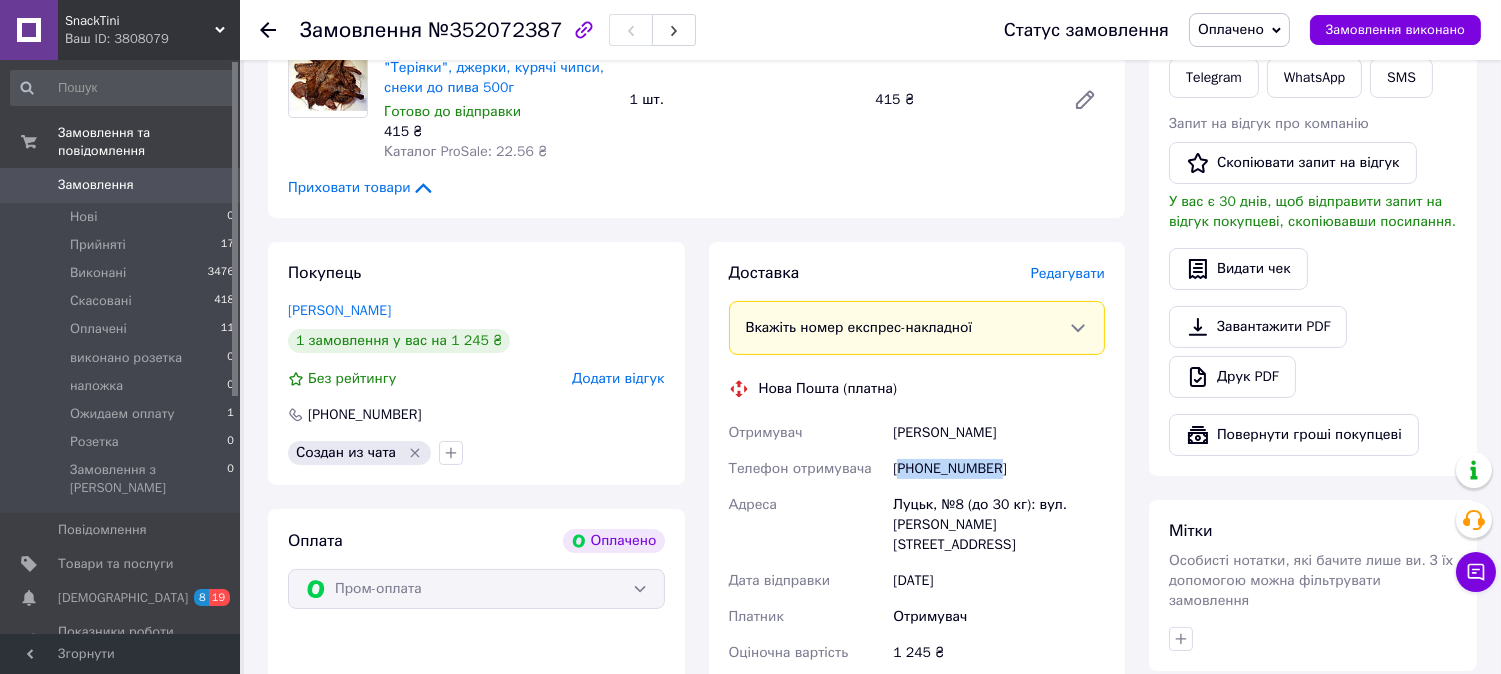 click on "[PHONE_NUMBER]" at bounding box center (999, 469) 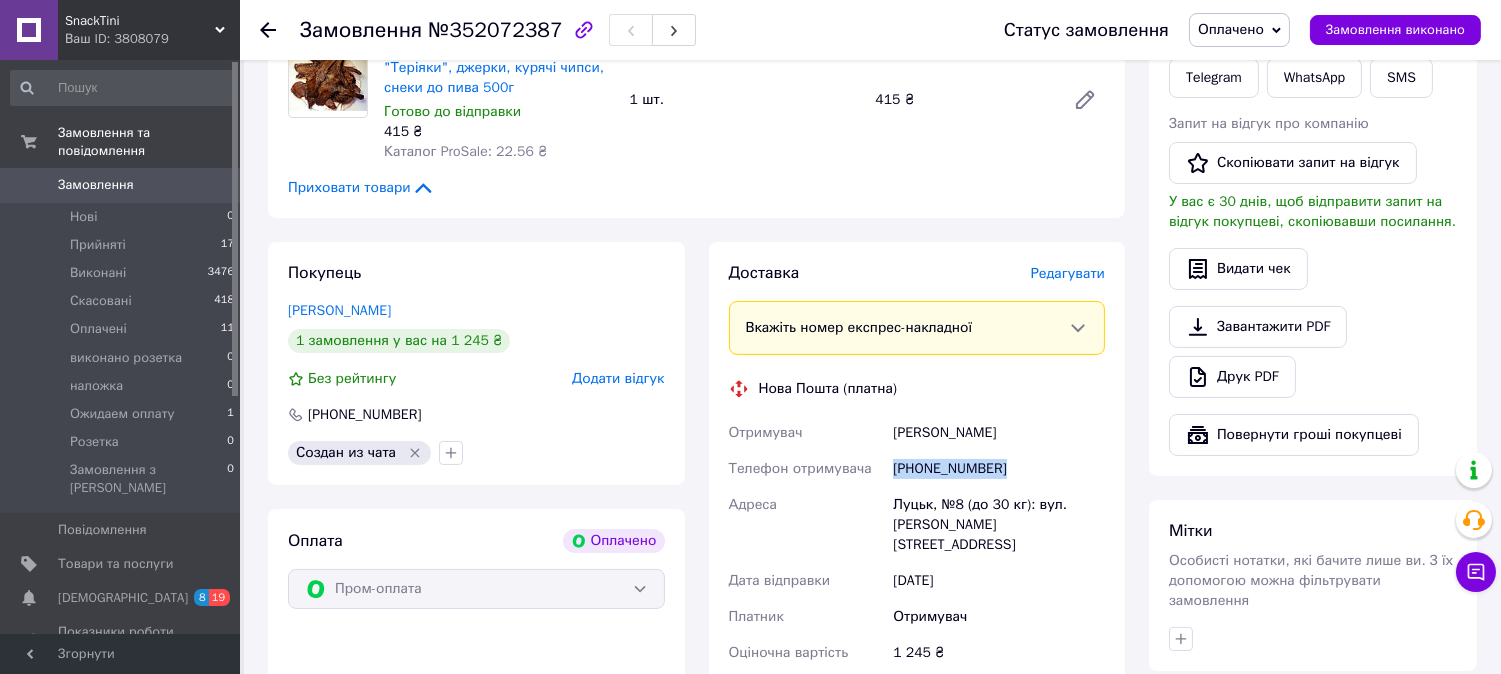 click on "[PHONE_NUMBER]" at bounding box center [999, 469] 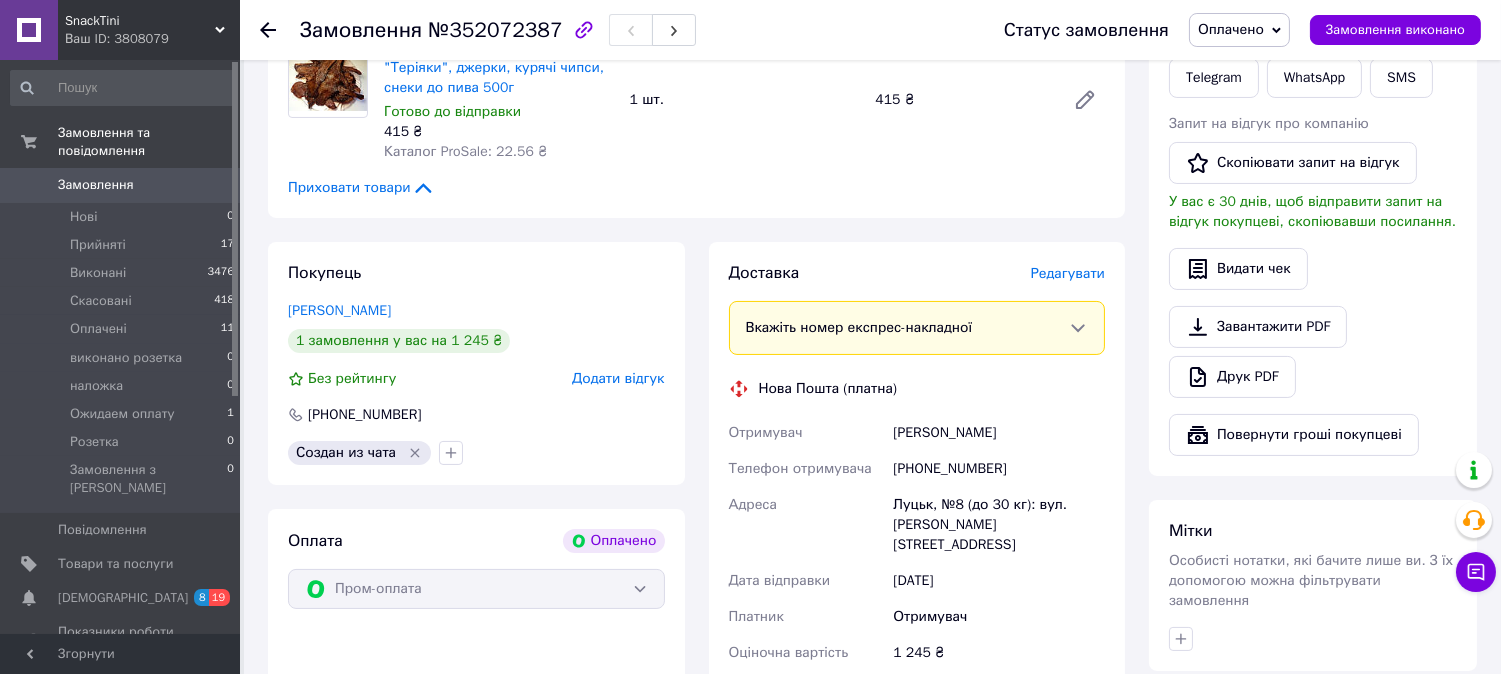 click on "[PERSON_NAME]" at bounding box center (999, 433) 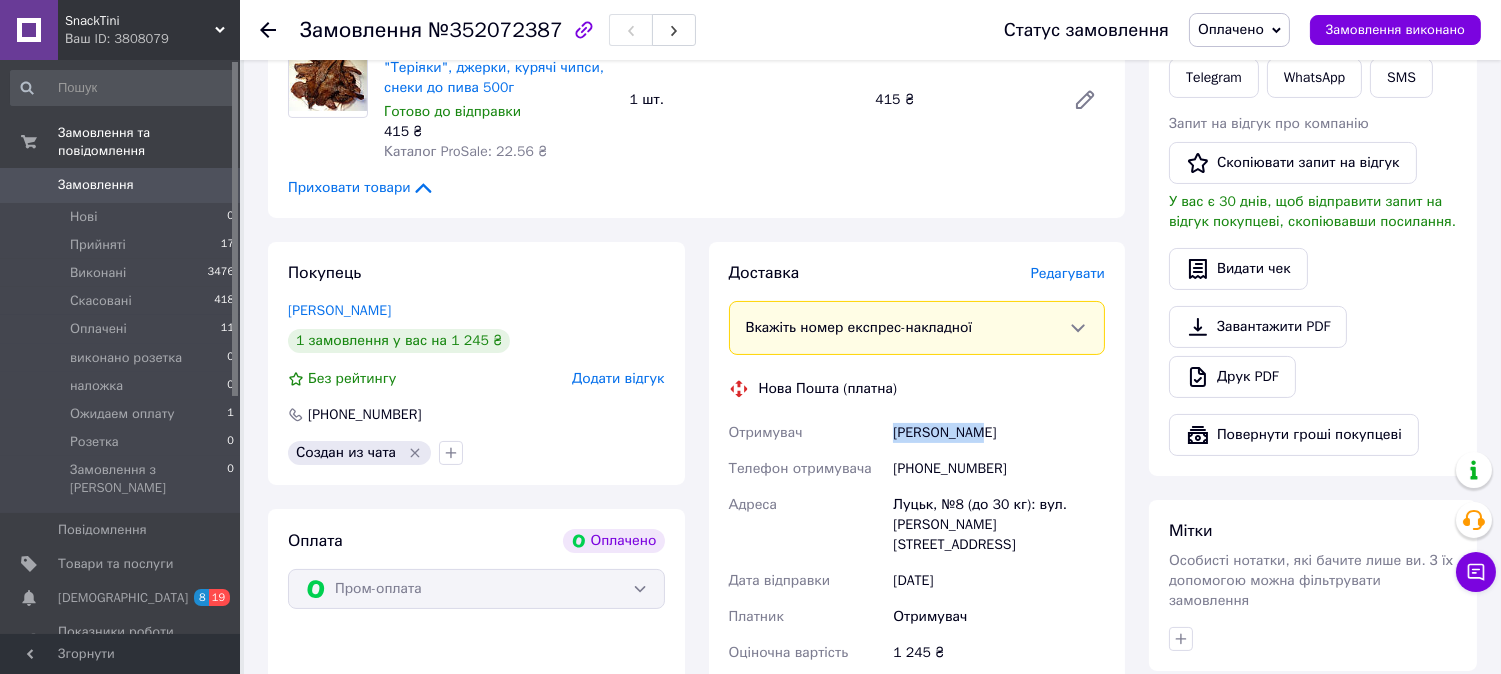 click on "[PERSON_NAME]" at bounding box center (999, 433) 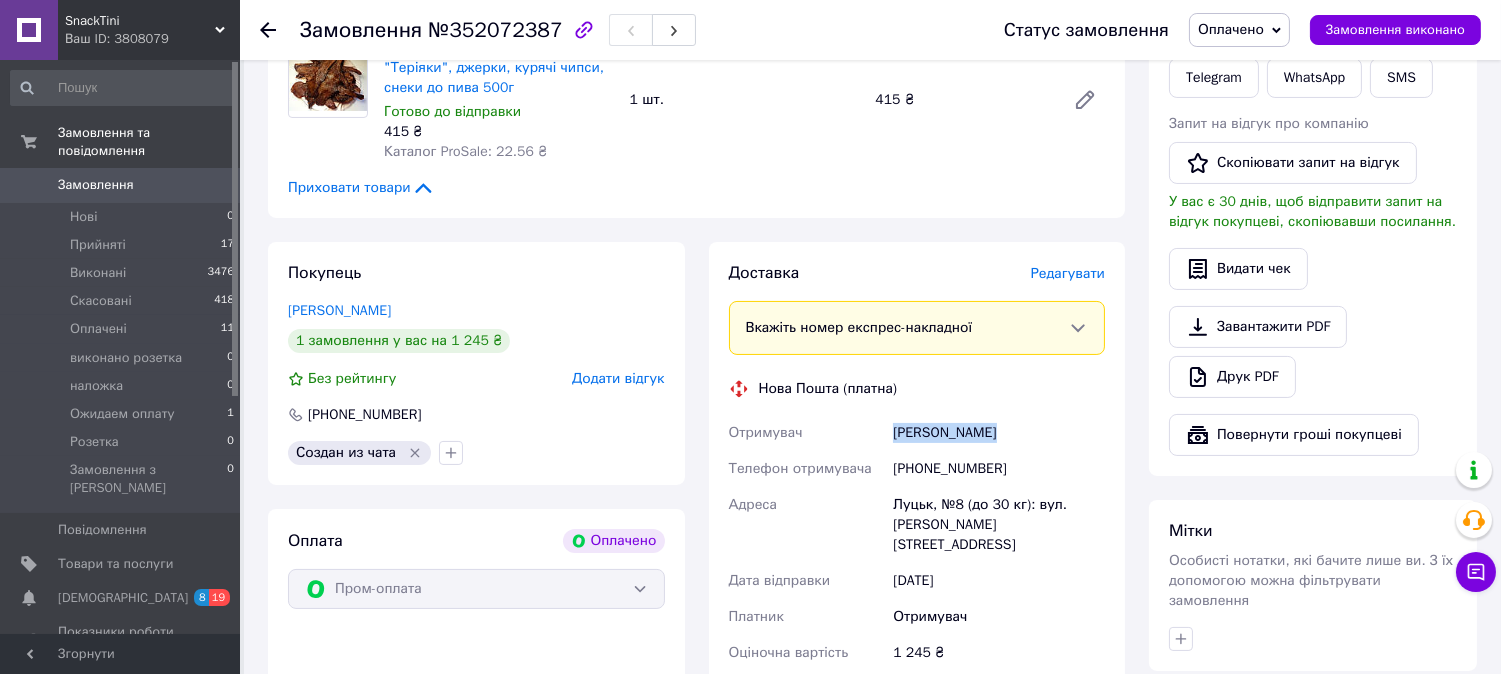 click on "[PERSON_NAME]" at bounding box center [999, 433] 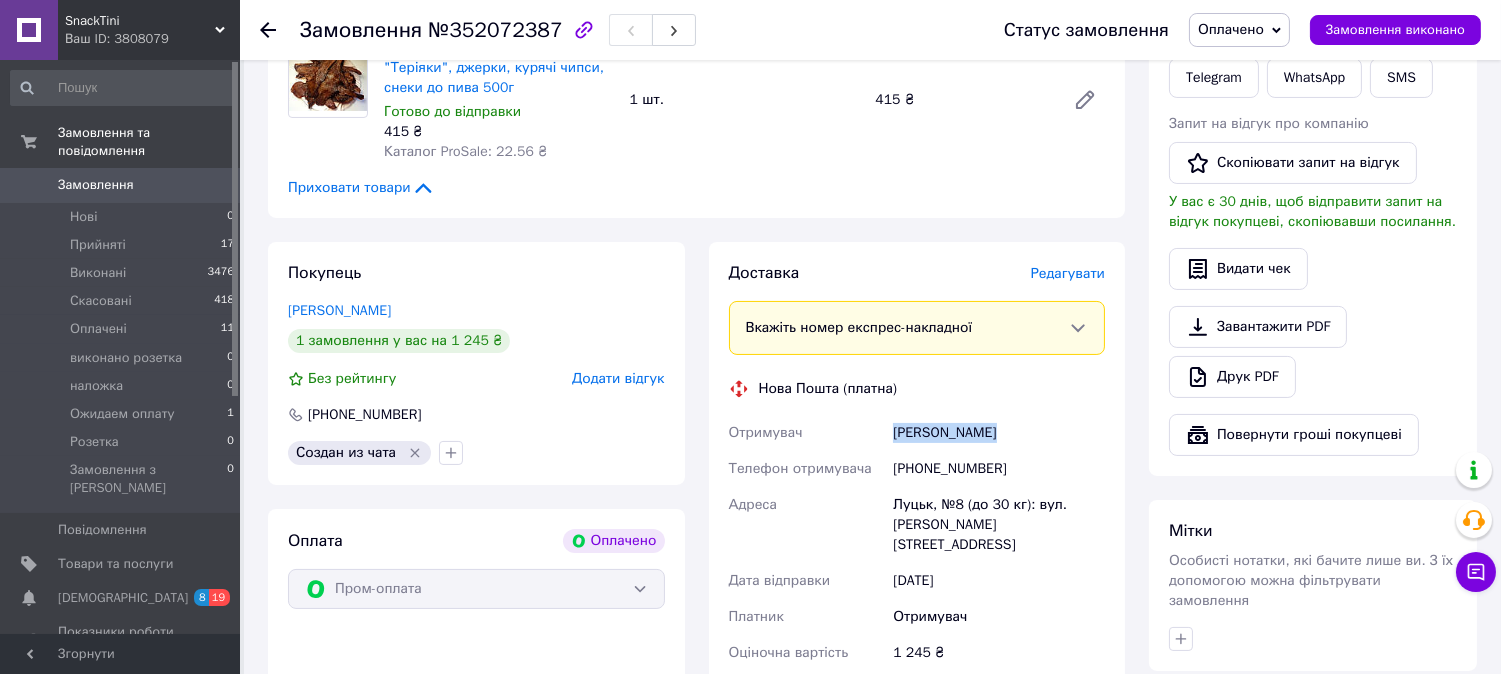 copy on "[PERSON_NAME]" 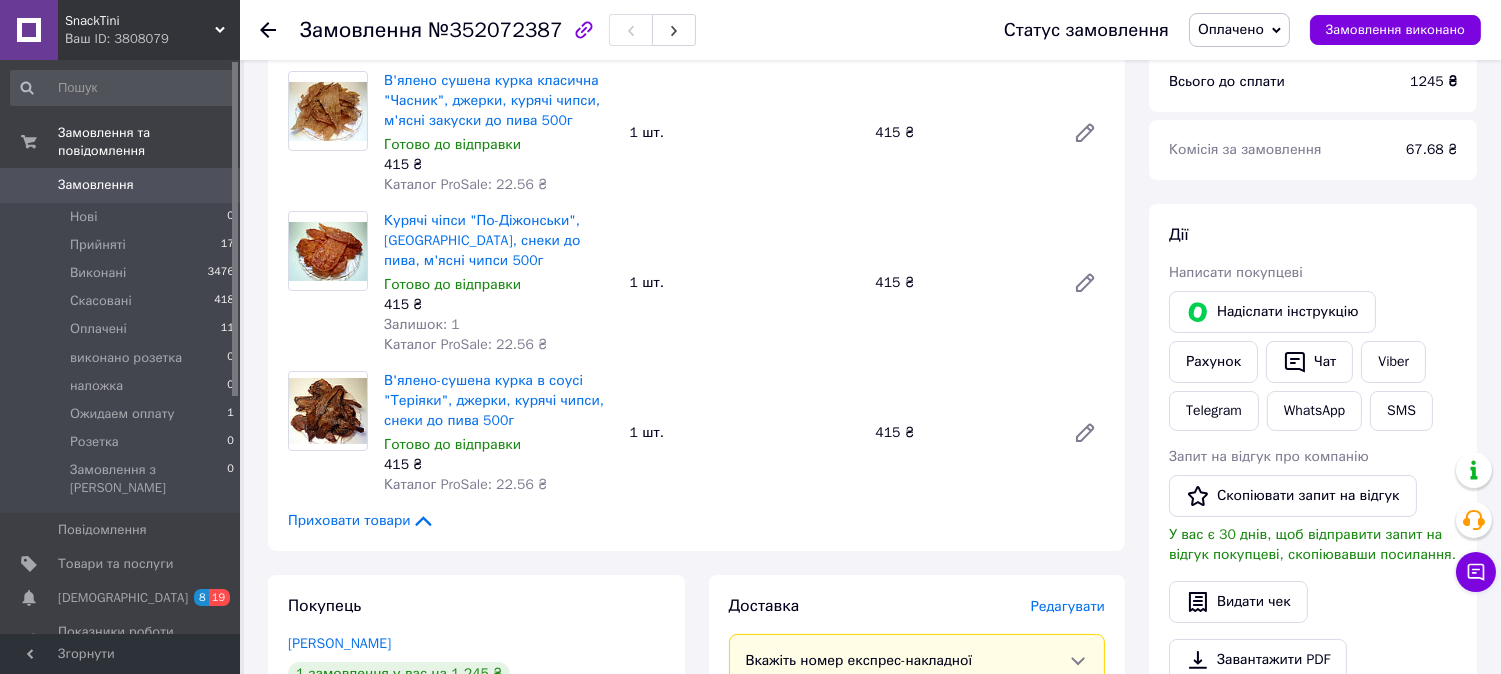 scroll, scrollTop: 444, scrollLeft: 0, axis: vertical 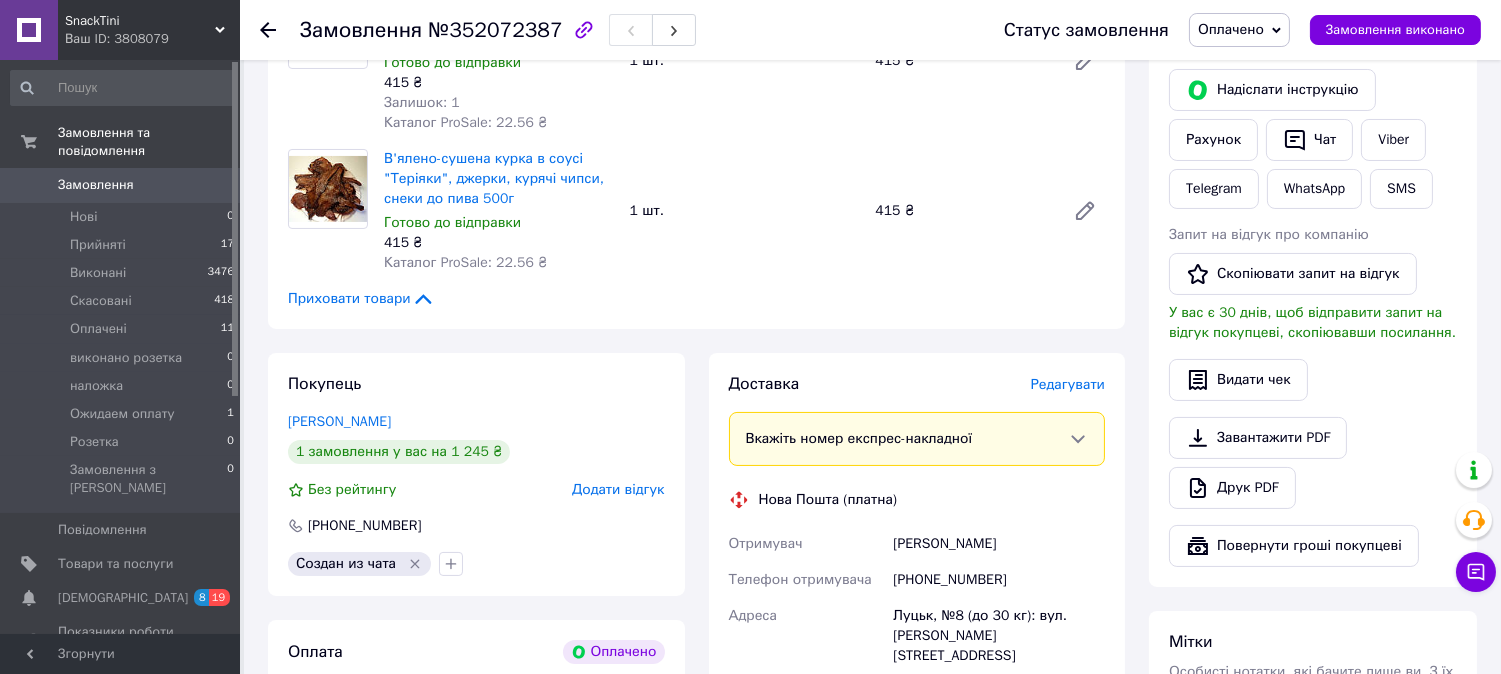 click on "Доставка [PERSON_NAME] Вкажіть номер експрес-накладної Обов'язково введіть номер експрес-накладної,
якщо створювали її не на цій сторінці. У разі,
якщо номер ЕН не буде доданий, ми не зможемо
виплатити гроші за замовлення Мобільний номер покупця (із замовлення) повинен відповідати номеру отримувача за накладною Нова Пошта (платна) Отримувач [PERSON_NAME] Телефон отримувача [PHONE_NUMBER] Адреса Луцьк, №8 (до 30 кг): вул. [PERSON_NAME][STREET_ADDRESS] Дата відправки [DATE] Платник Отримувач Оціночна вартість 1 245 ₴ Передати номер або Згенерувати ЕН Платник Отримувач Відправник 1245" at bounding box center (917, 674) 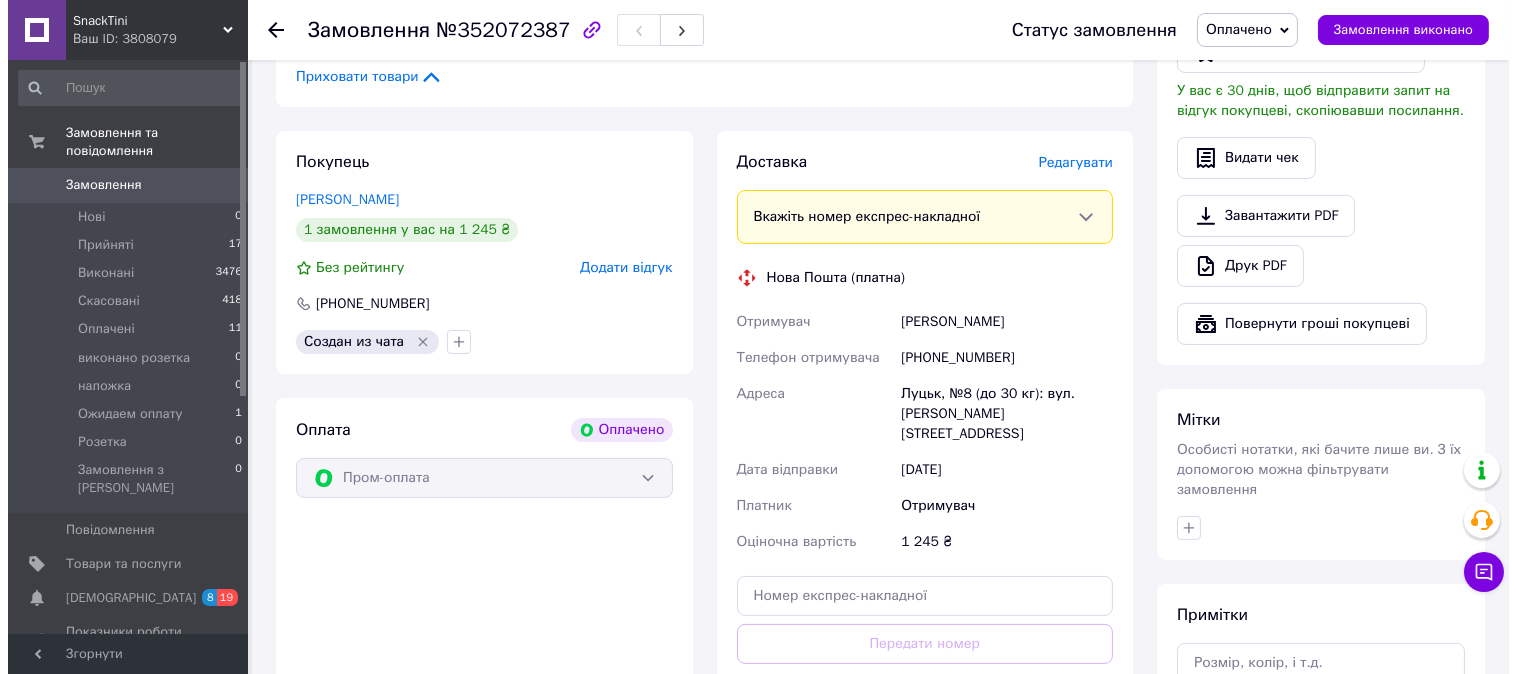 scroll, scrollTop: 555, scrollLeft: 0, axis: vertical 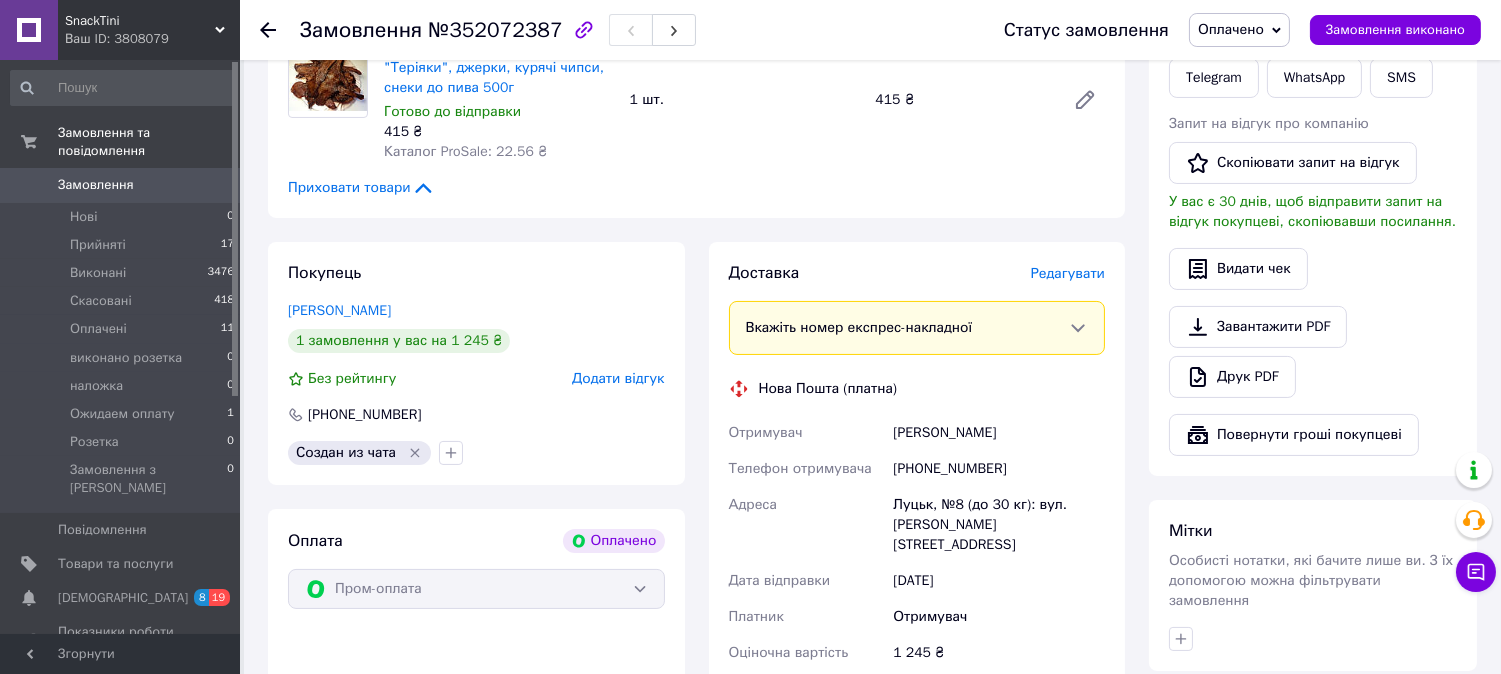 click on "Редагувати" at bounding box center (1068, 273) 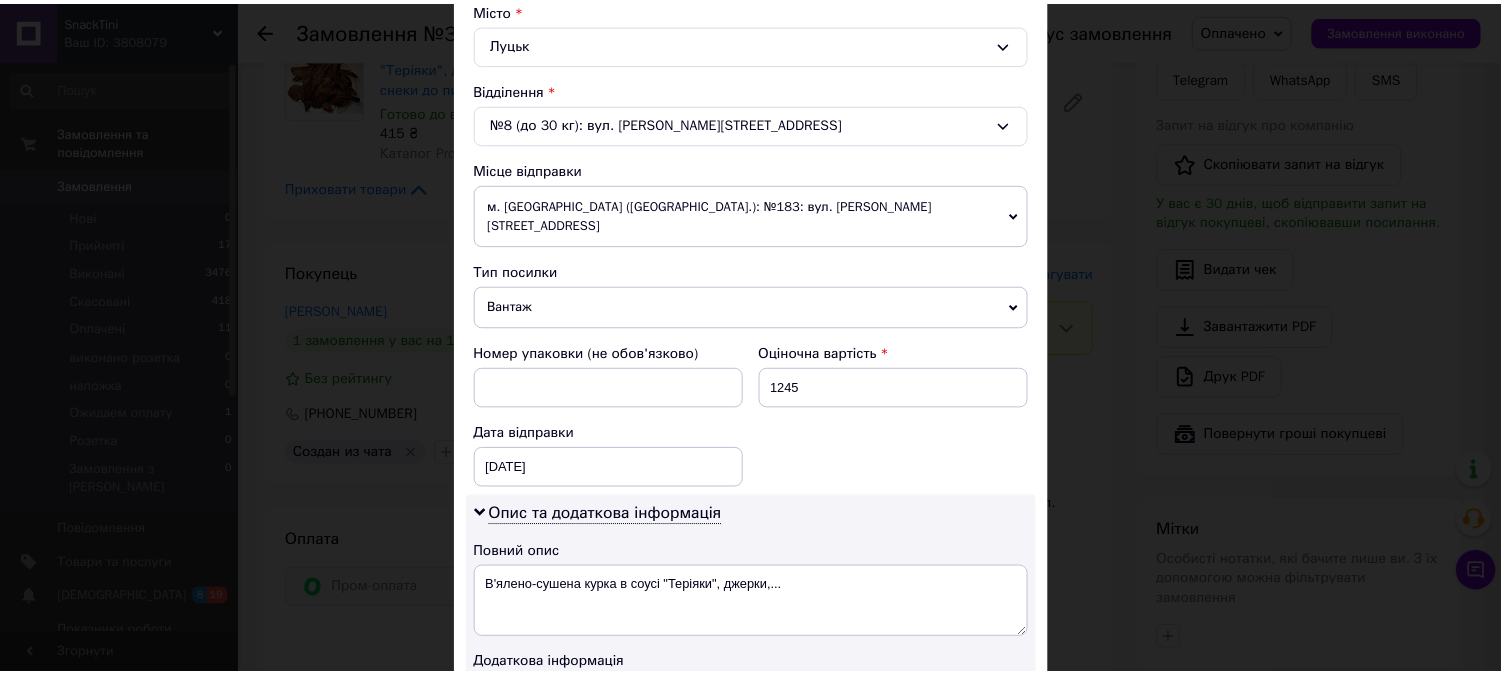 scroll, scrollTop: 880, scrollLeft: 0, axis: vertical 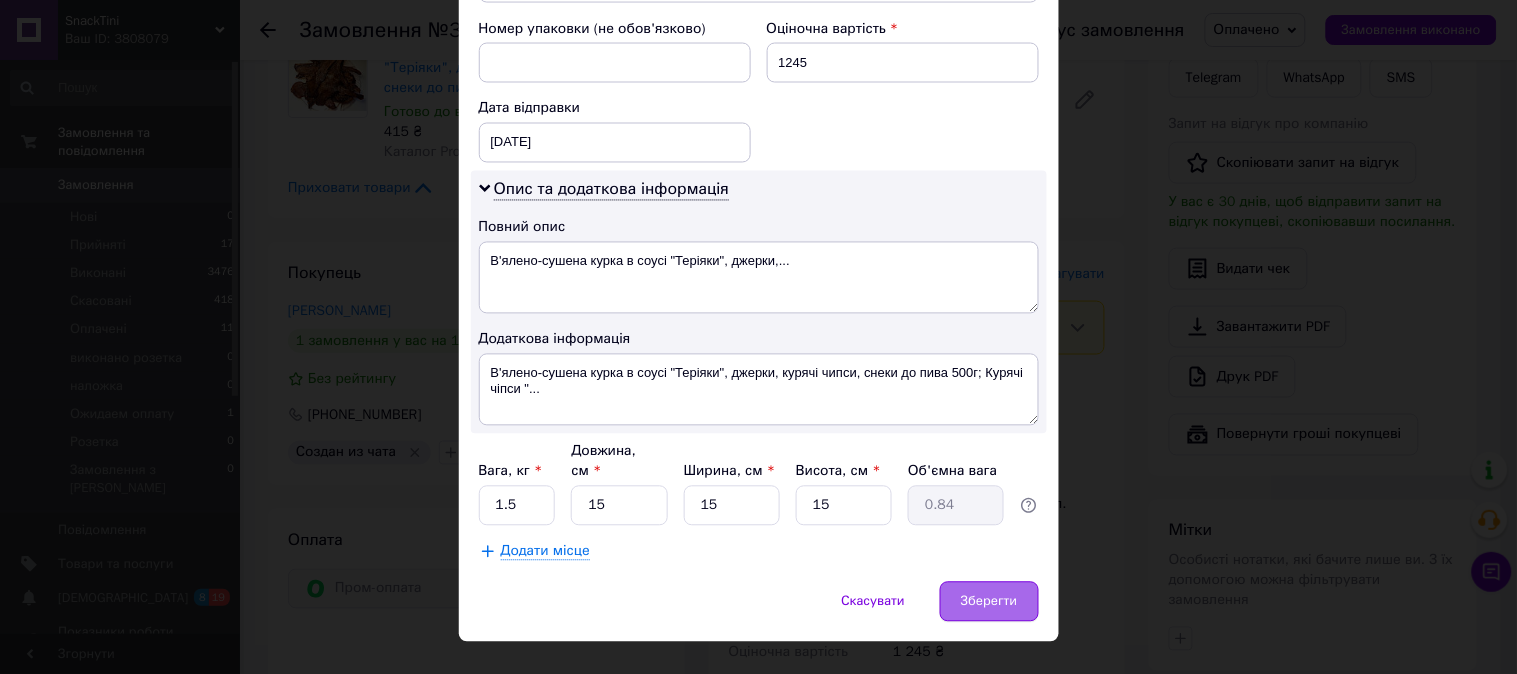 click on "Зберегти" at bounding box center (989, 602) 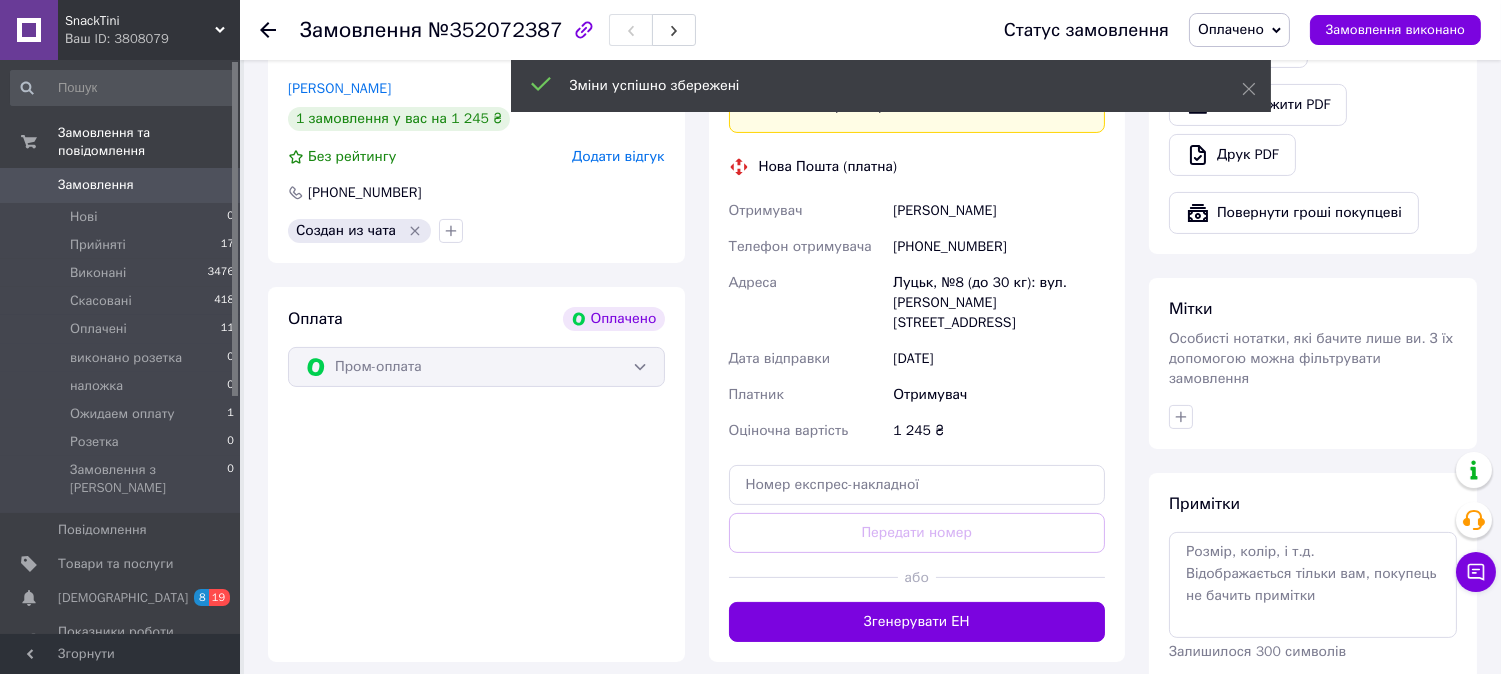 scroll, scrollTop: 1000, scrollLeft: 0, axis: vertical 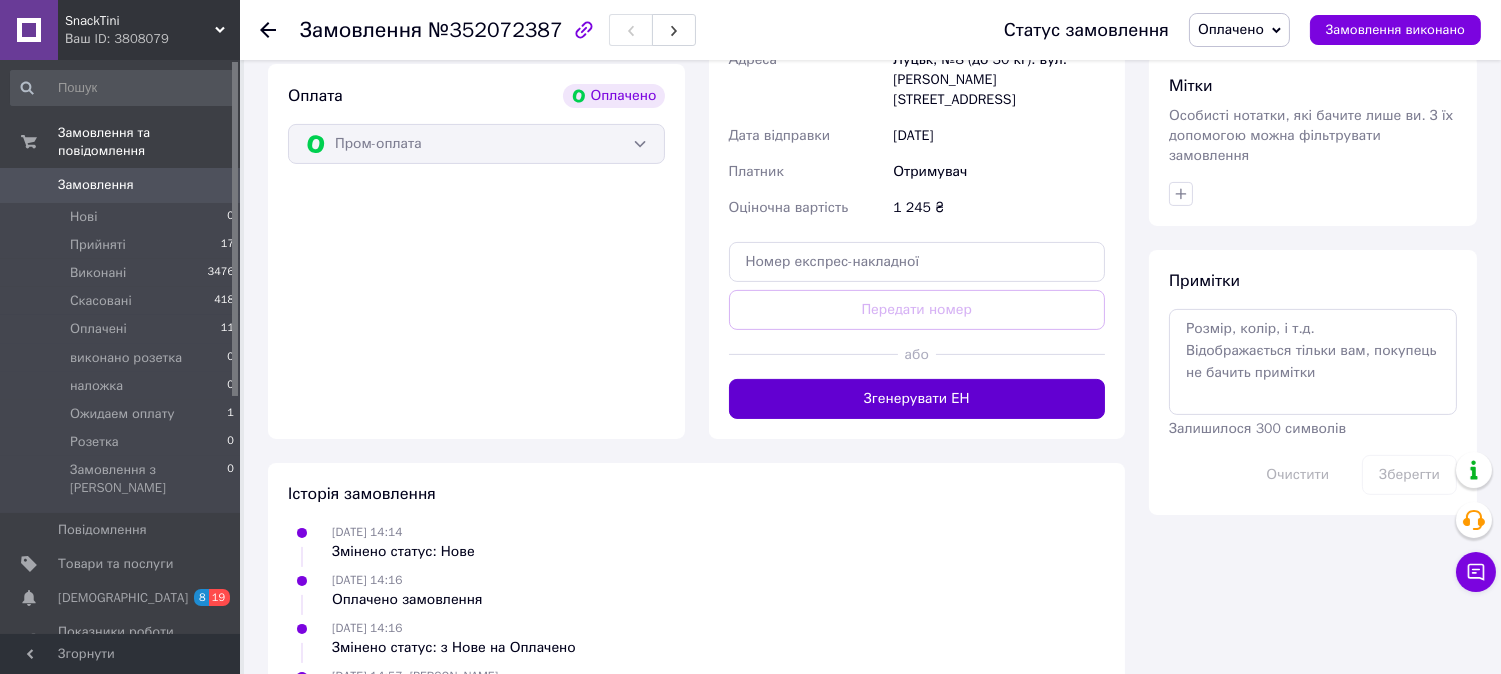 click on "Згенерувати ЕН" at bounding box center (917, 399) 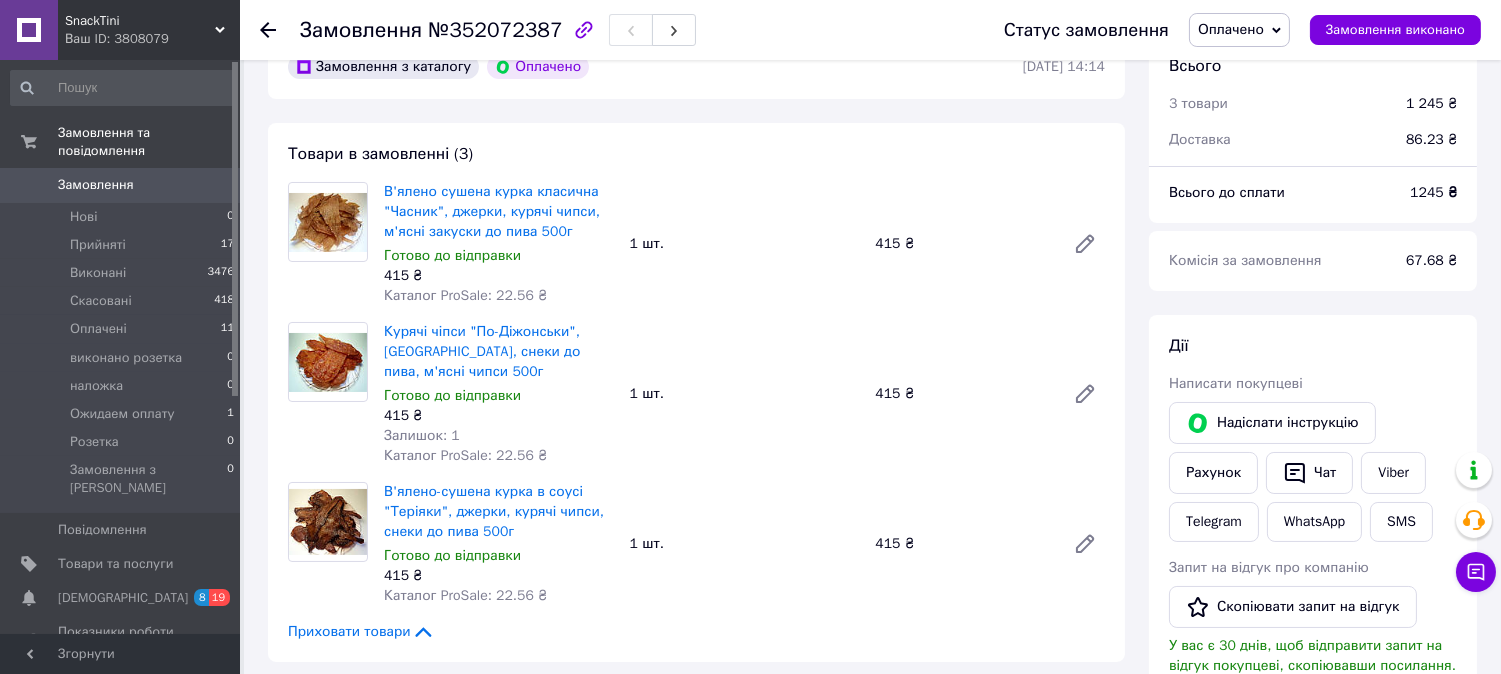 scroll, scrollTop: 222, scrollLeft: 0, axis: vertical 